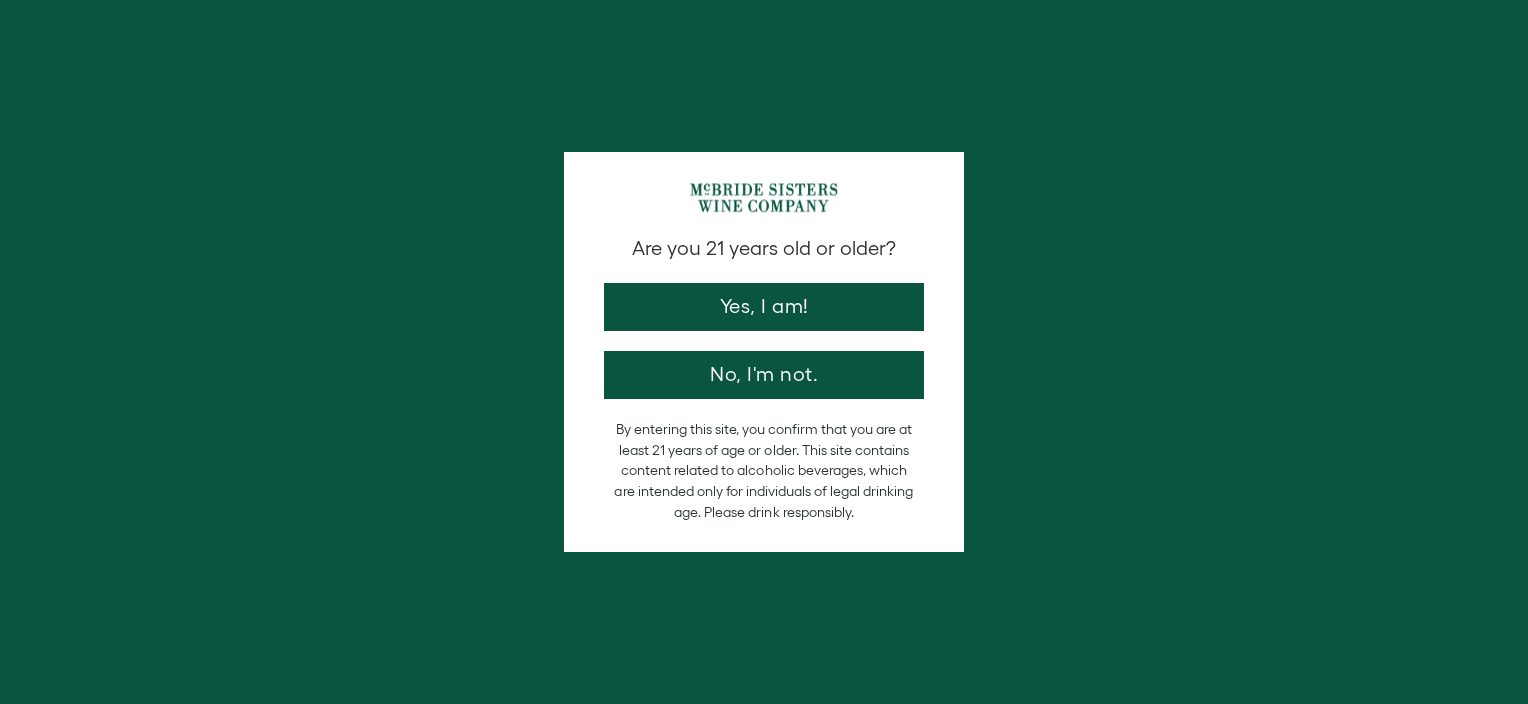 scroll, scrollTop: 0, scrollLeft: 0, axis: both 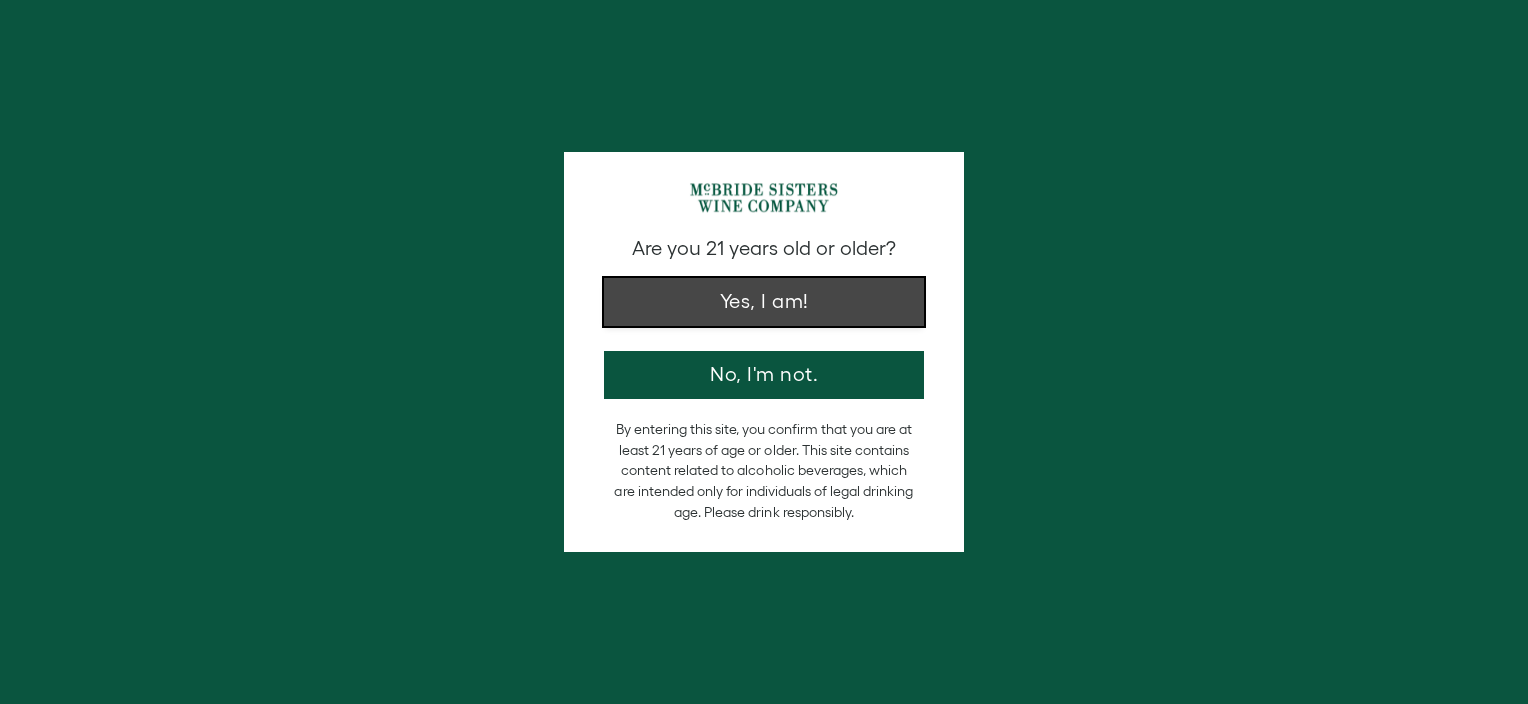 click on "Yes, I am!" at bounding box center (764, 302) 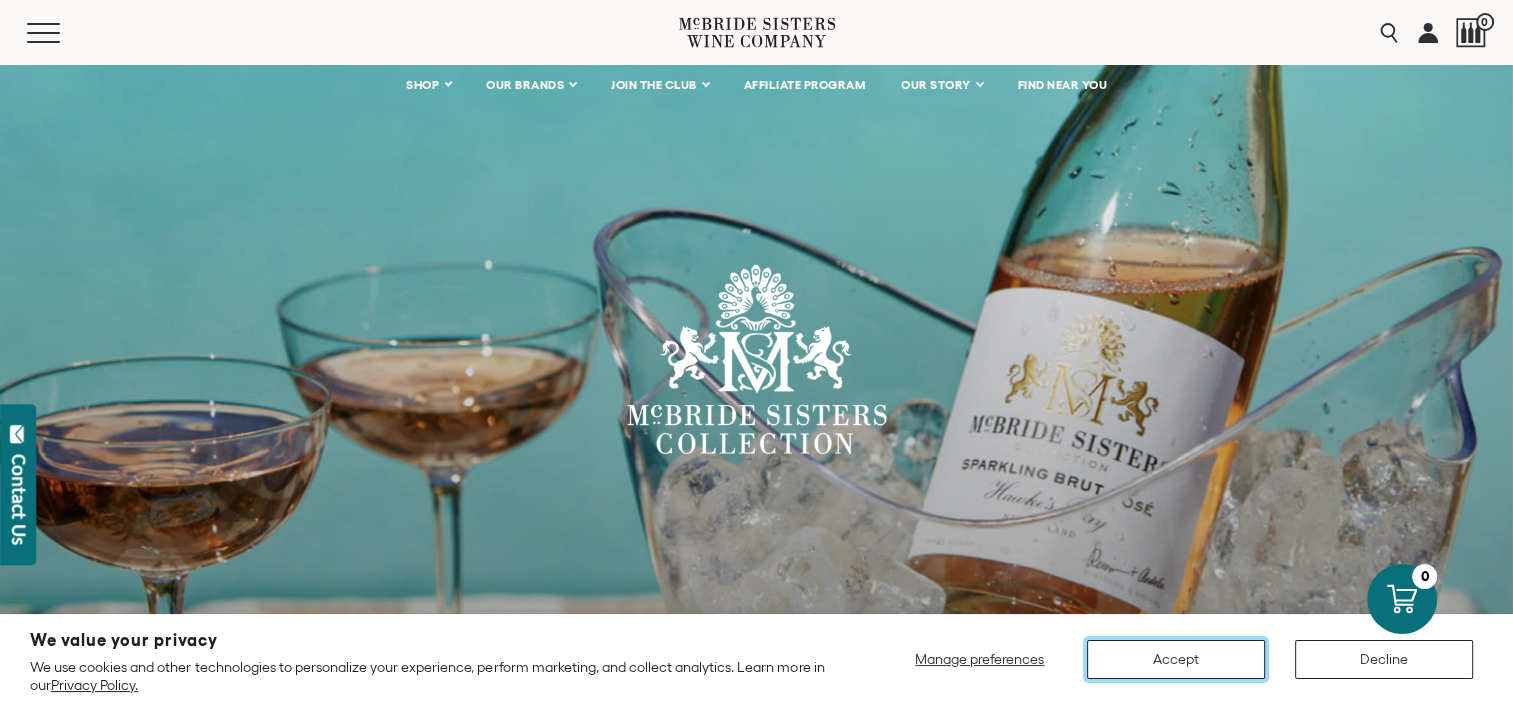 click on "Accept" at bounding box center (1176, 659) 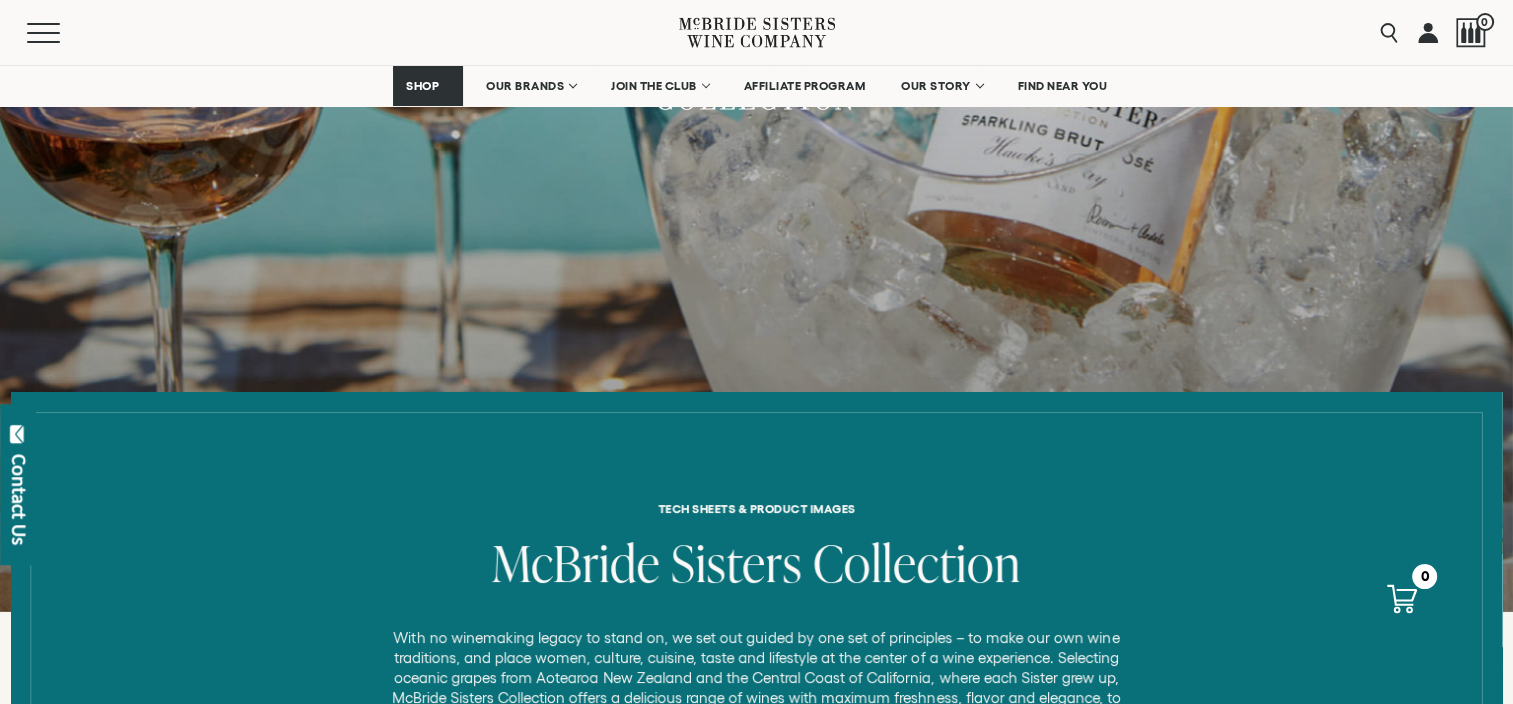 scroll, scrollTop: 300, scrollLeft: 0, axis: vertical 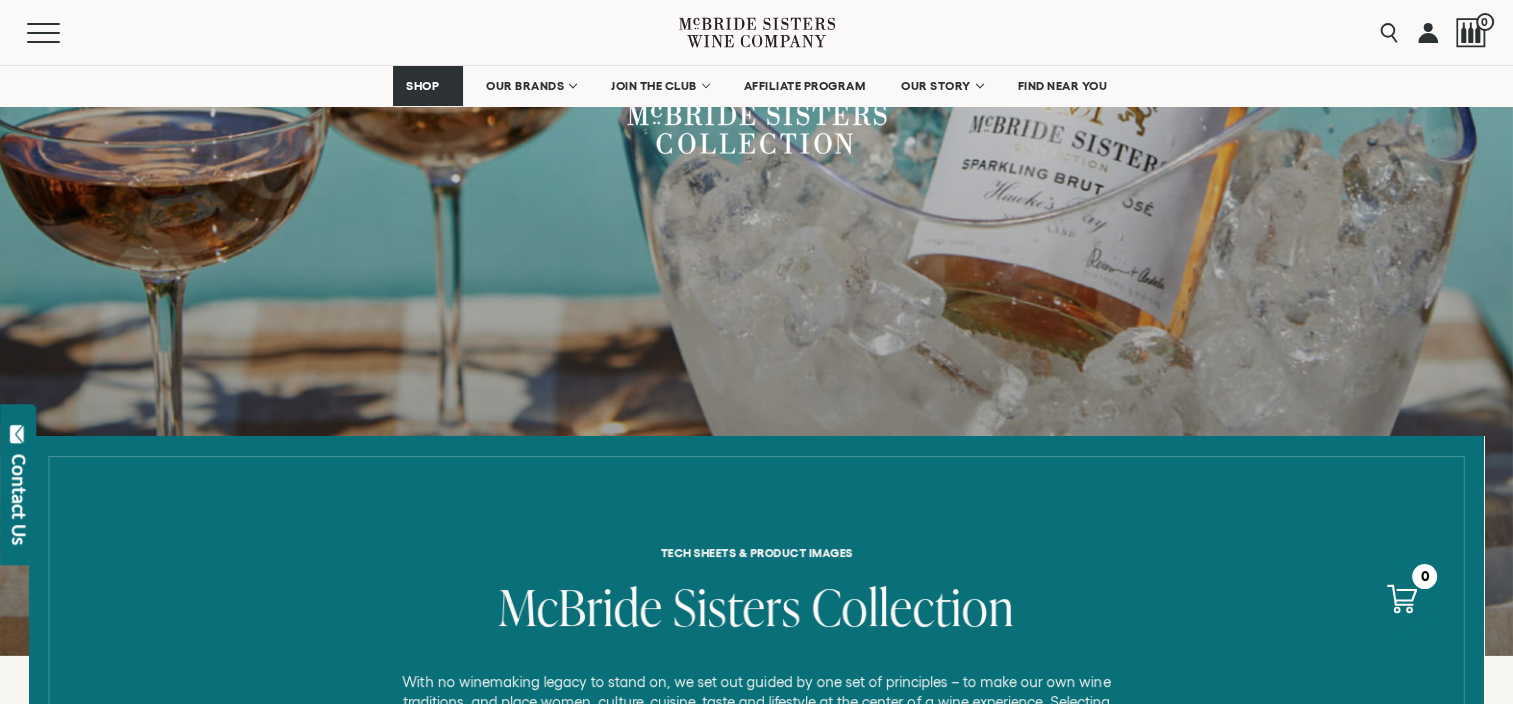 click on "Tech Sheets & Product Images" at bounding box center (757, 552) 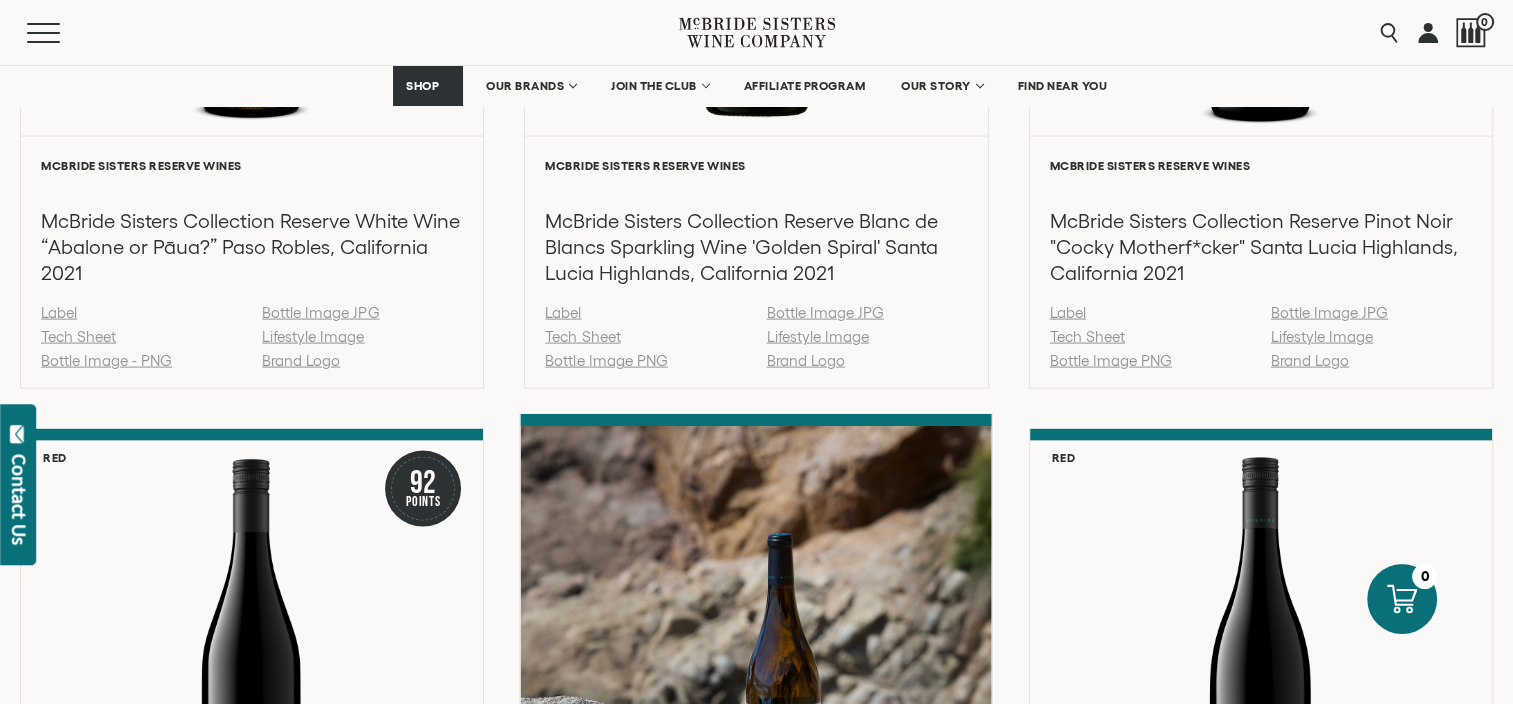scroll, scrollTop: 3600, scrollLeft: 0, axis: vertical 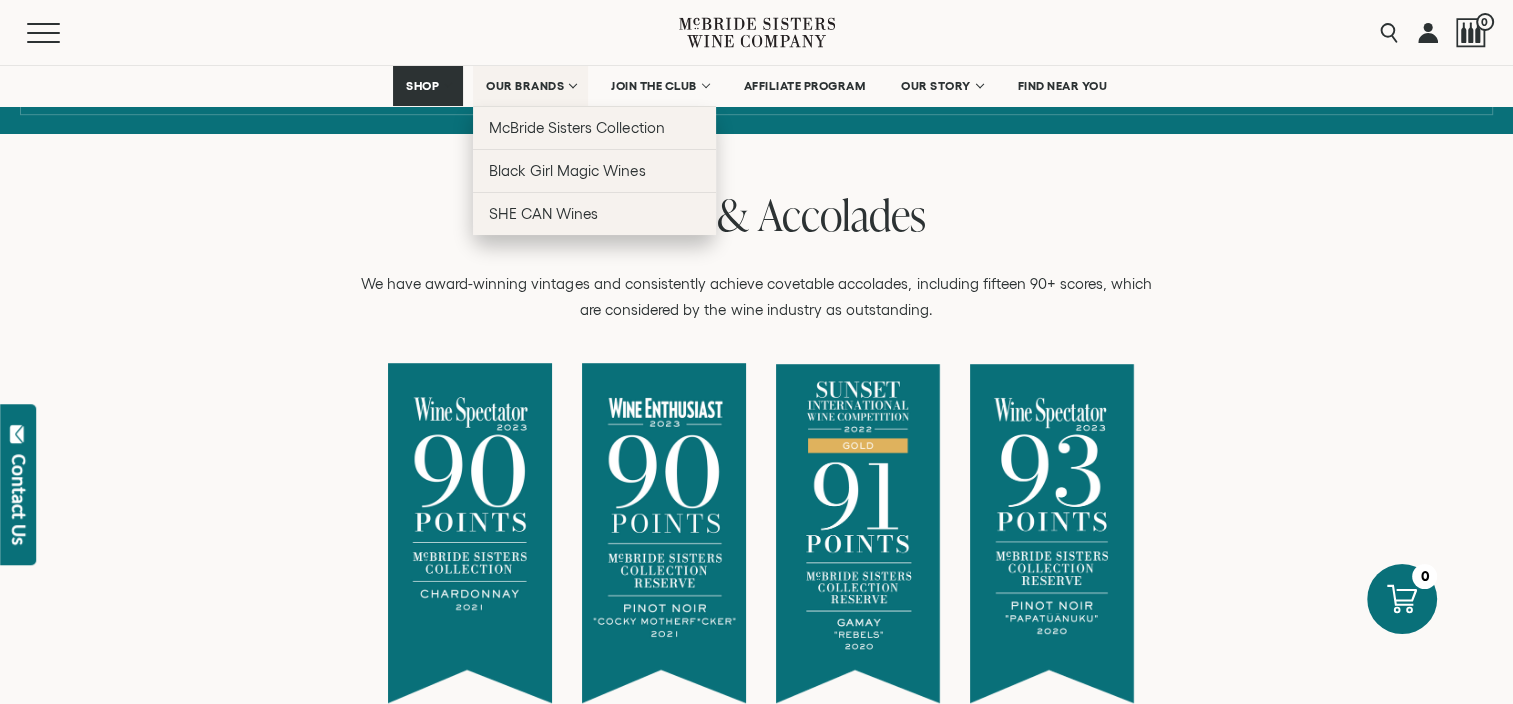 click on "OUR BRANDS" at bounding box center (525, 86) 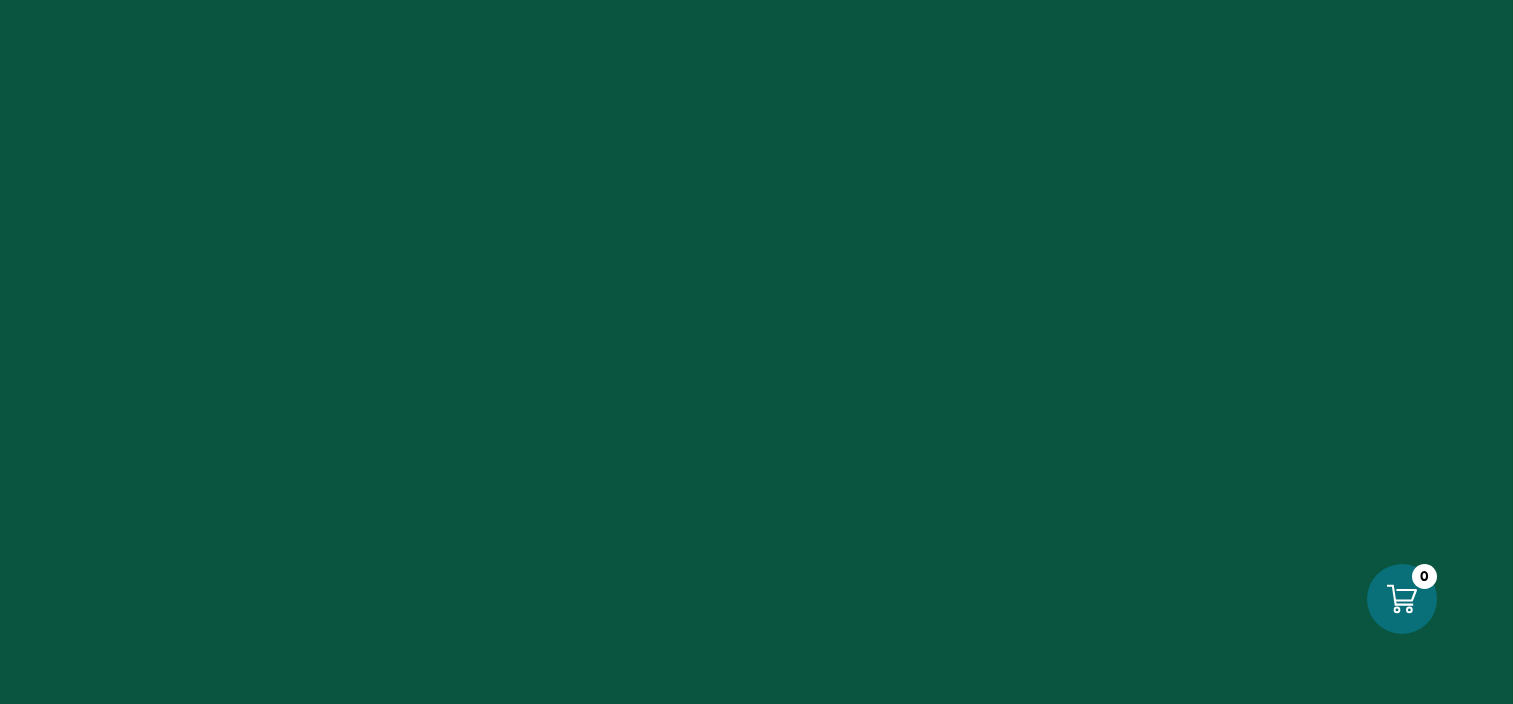 scroll, scrollTop: 0, scrollLeft: 0, axis: both 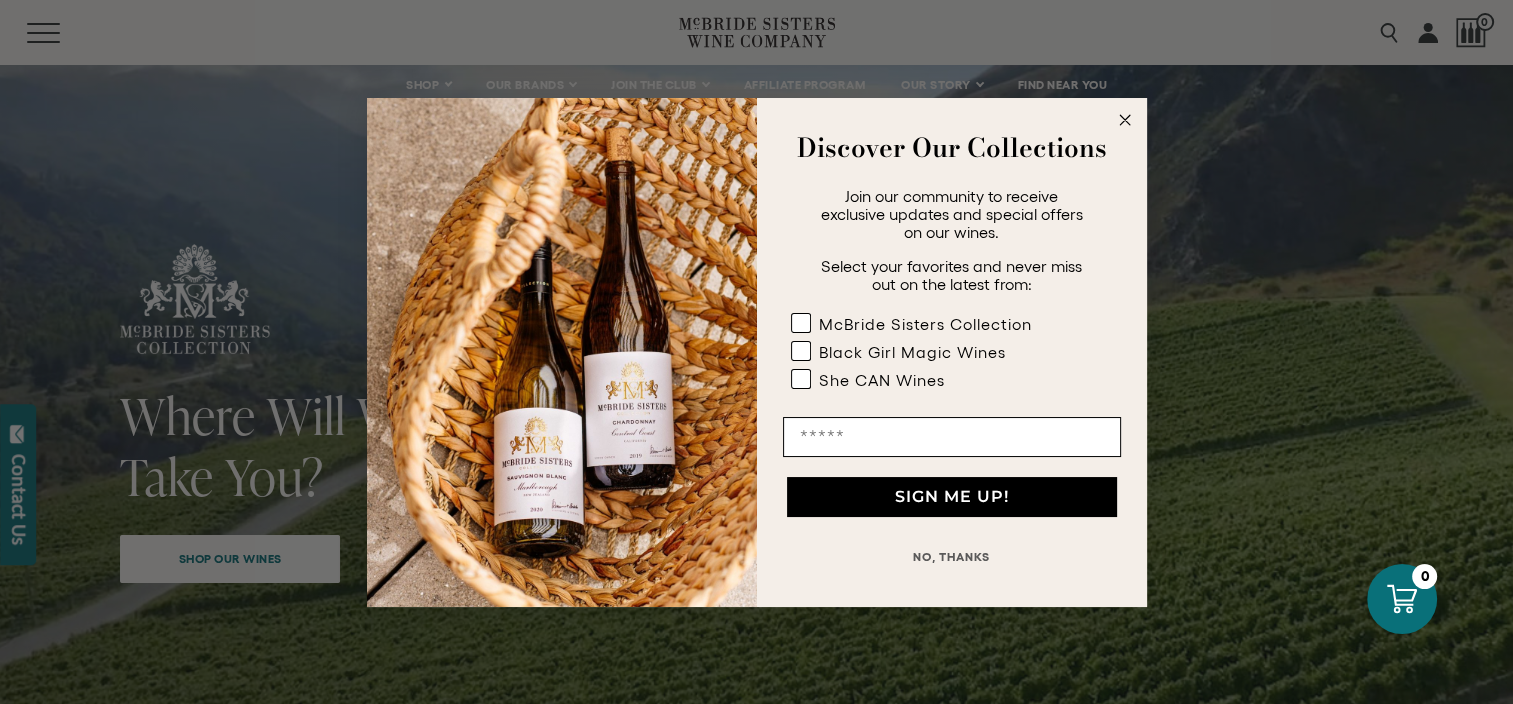 click 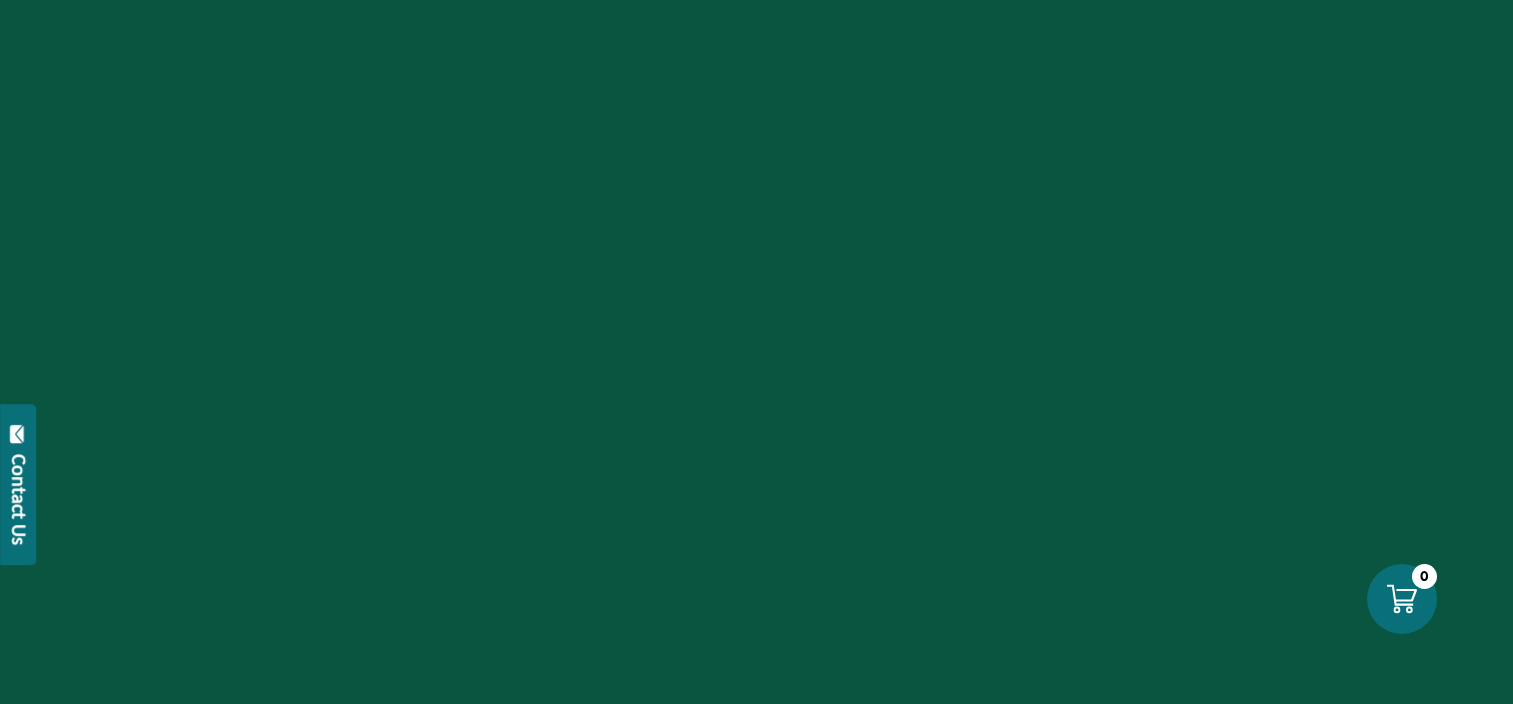 scroll, scrollTop: 0, scrollLeft: 0, axis: both 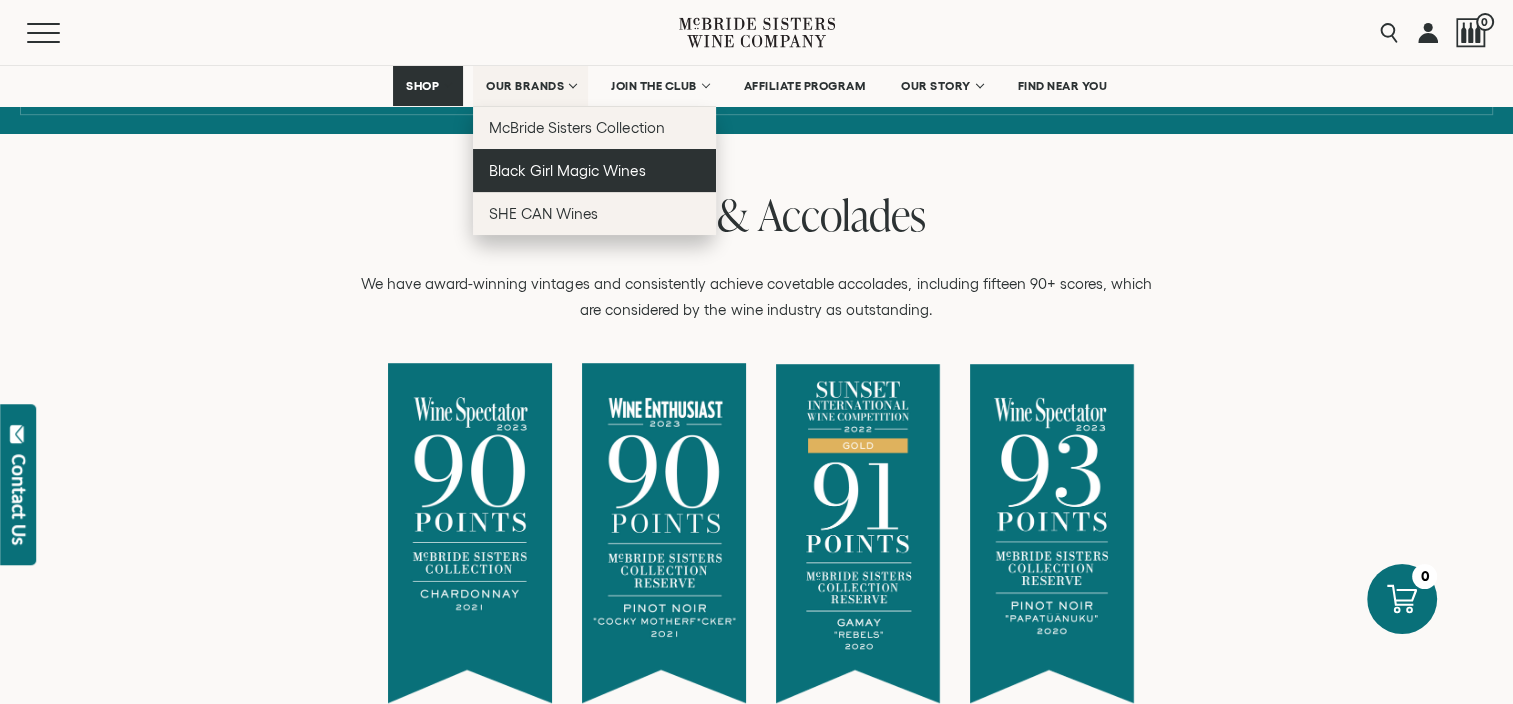 click on "Black Girl Magic Wines" at bounding box center (594, 170) 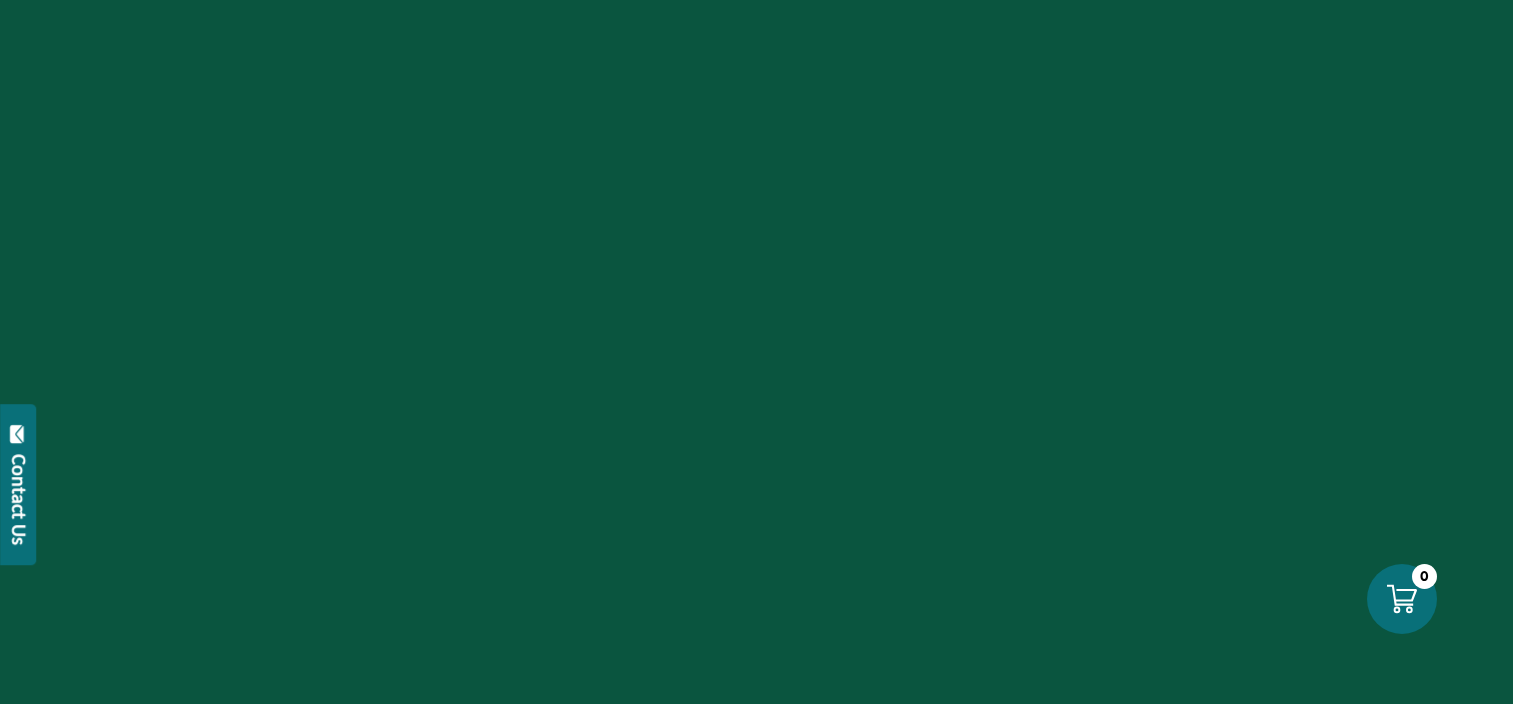 scroll, scrollTop: 0, scrollLeft: 0, axis: both 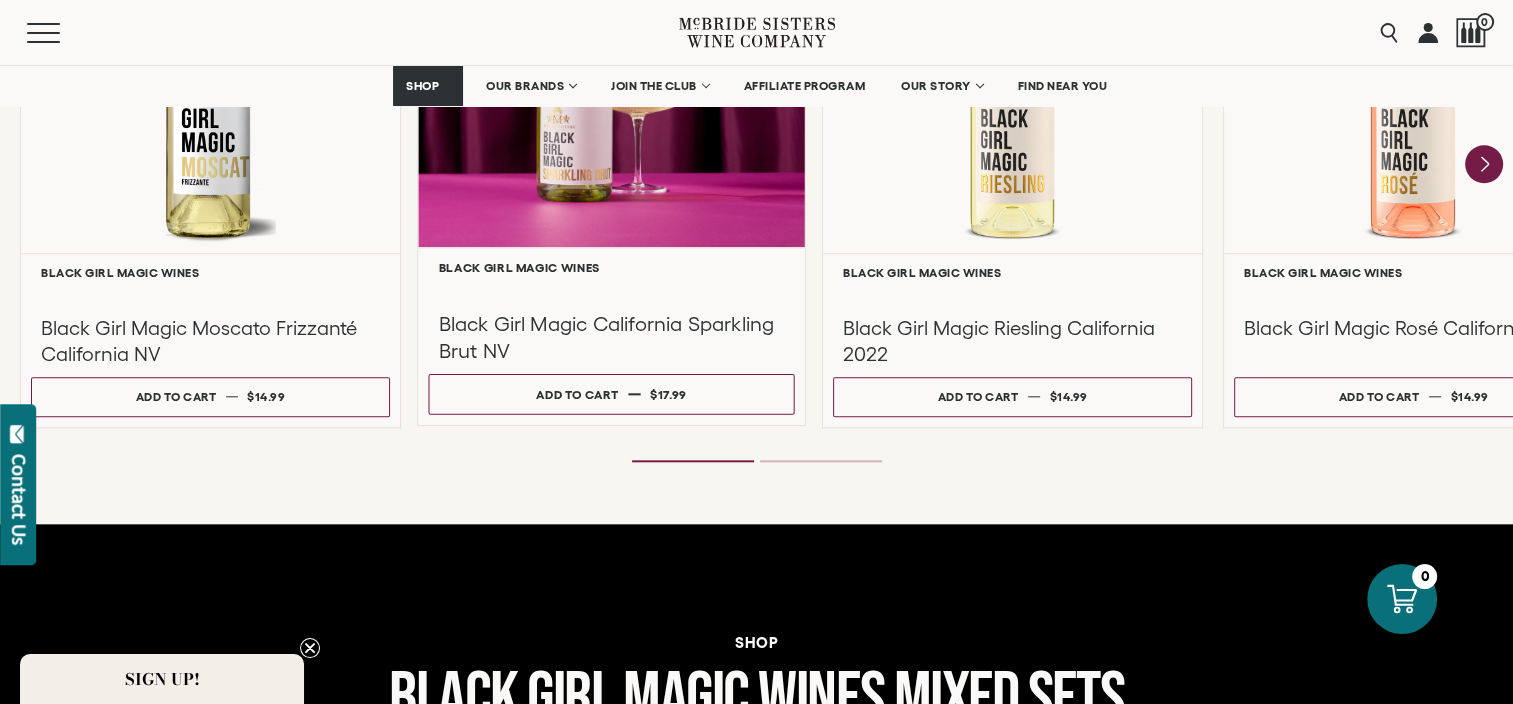 click on "Black Girl Magic California Sparkling Brut NV" at bounding box center (612, 336) 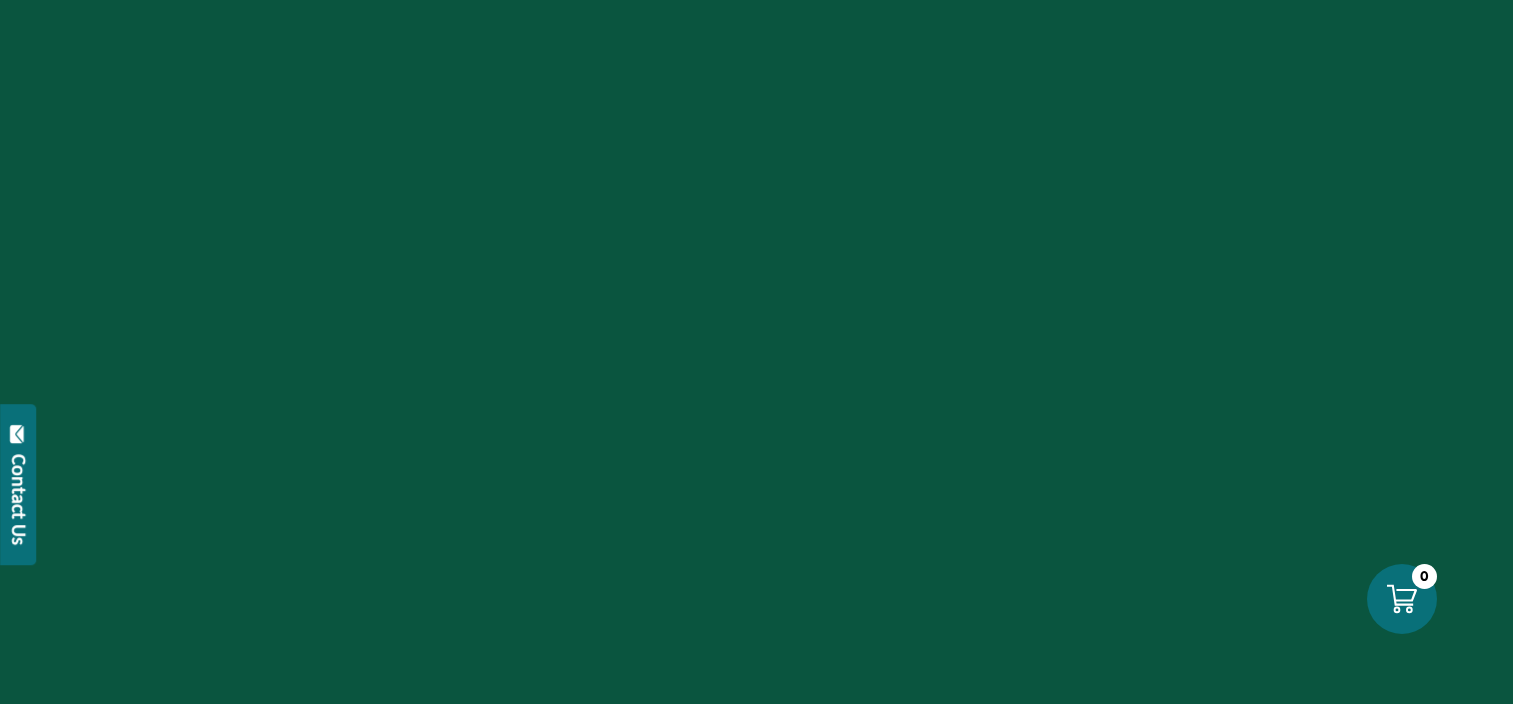 scroll, scrollTop: 0, scrollLeft: 0, axis: both 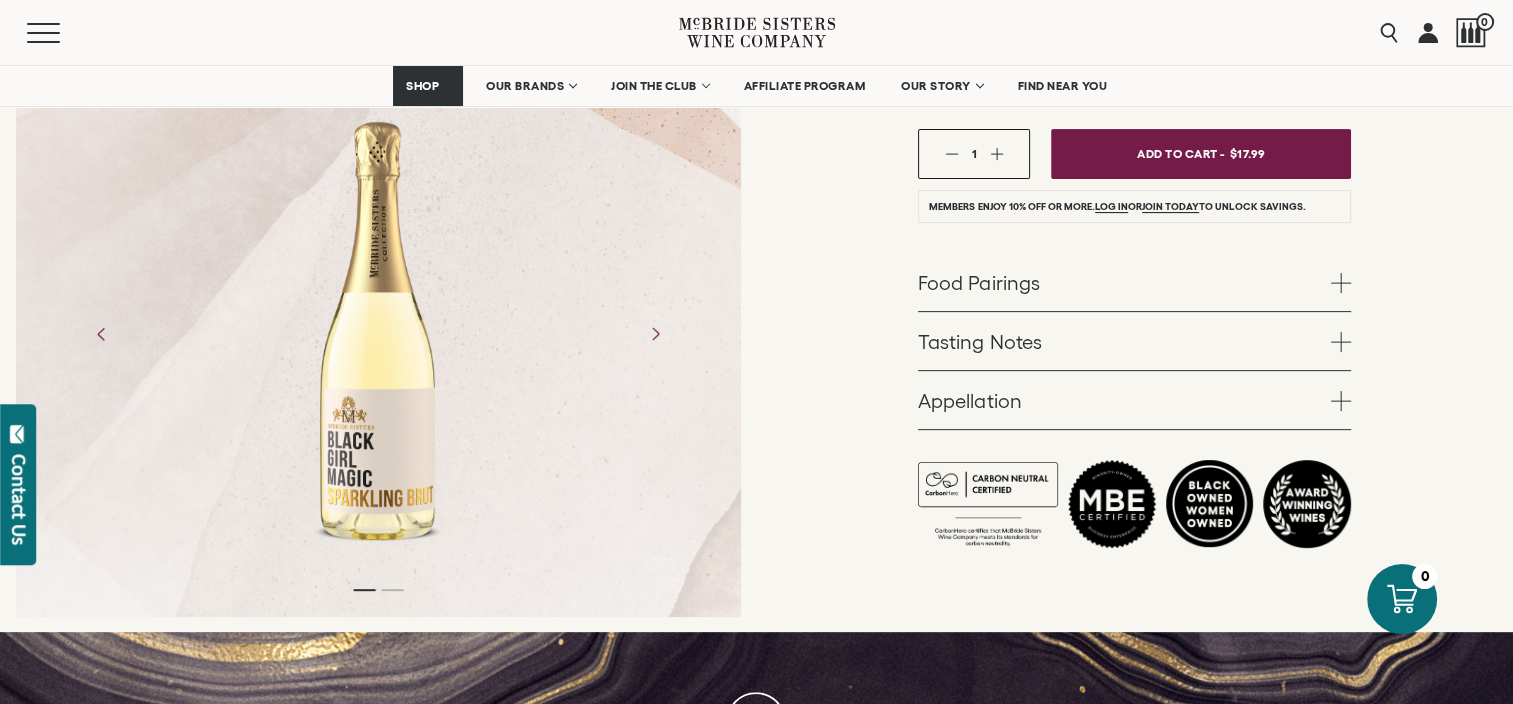 click on "Tasting Notes" at bounding box center (1134, 341) 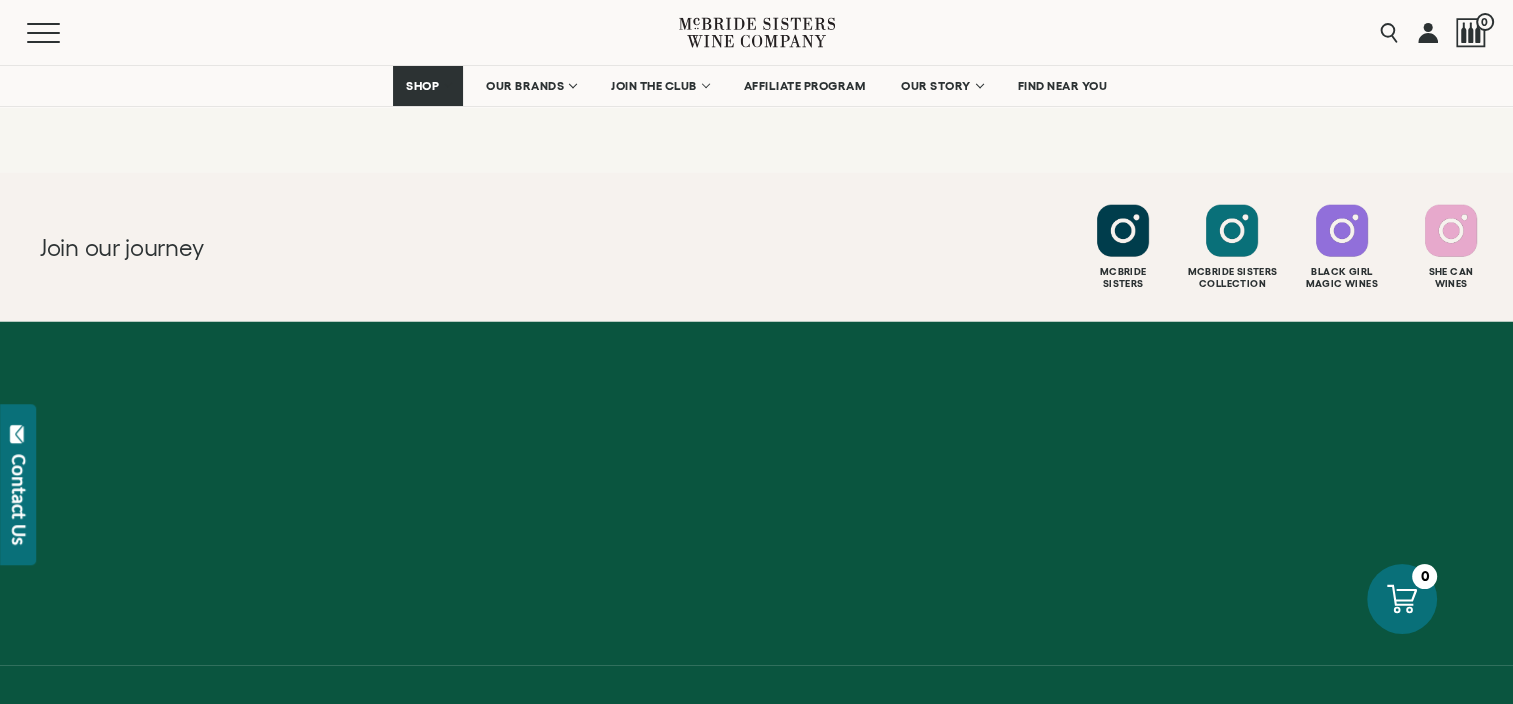 scroll, scrollTop: 5328, scrollLeft: 0, axis: vertical 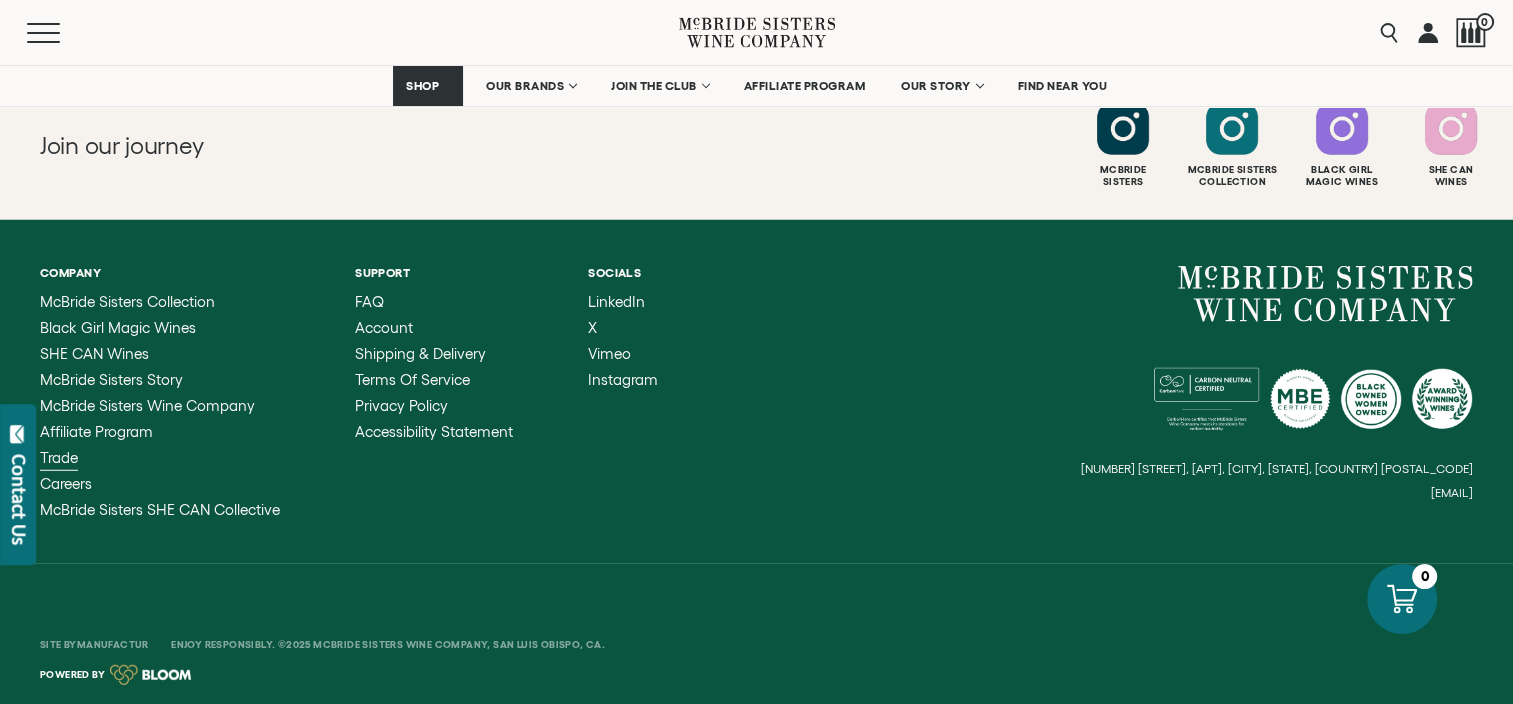 click on "Trade" at bounding box center (59, 457) 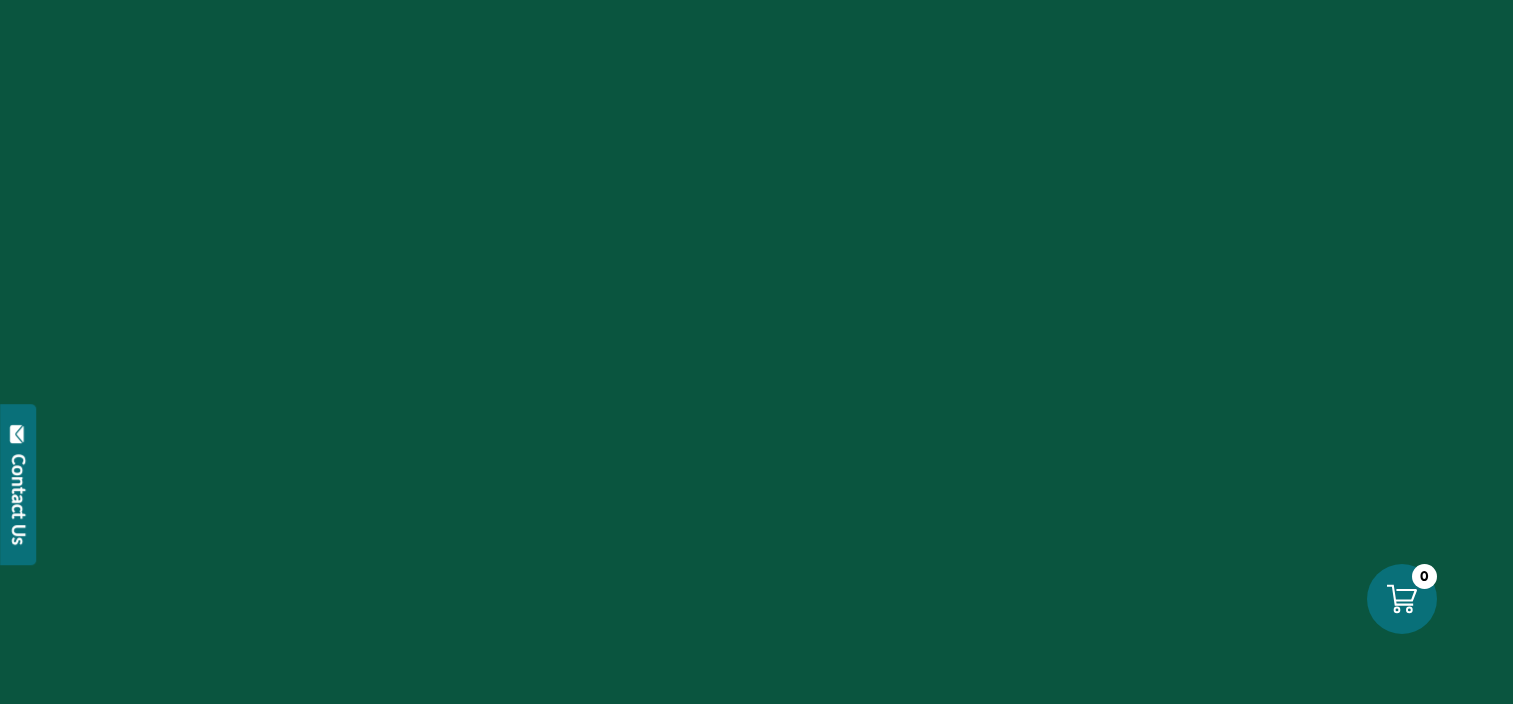 scroll, scrollTop: 0, scrollLeft: 0, axis: both 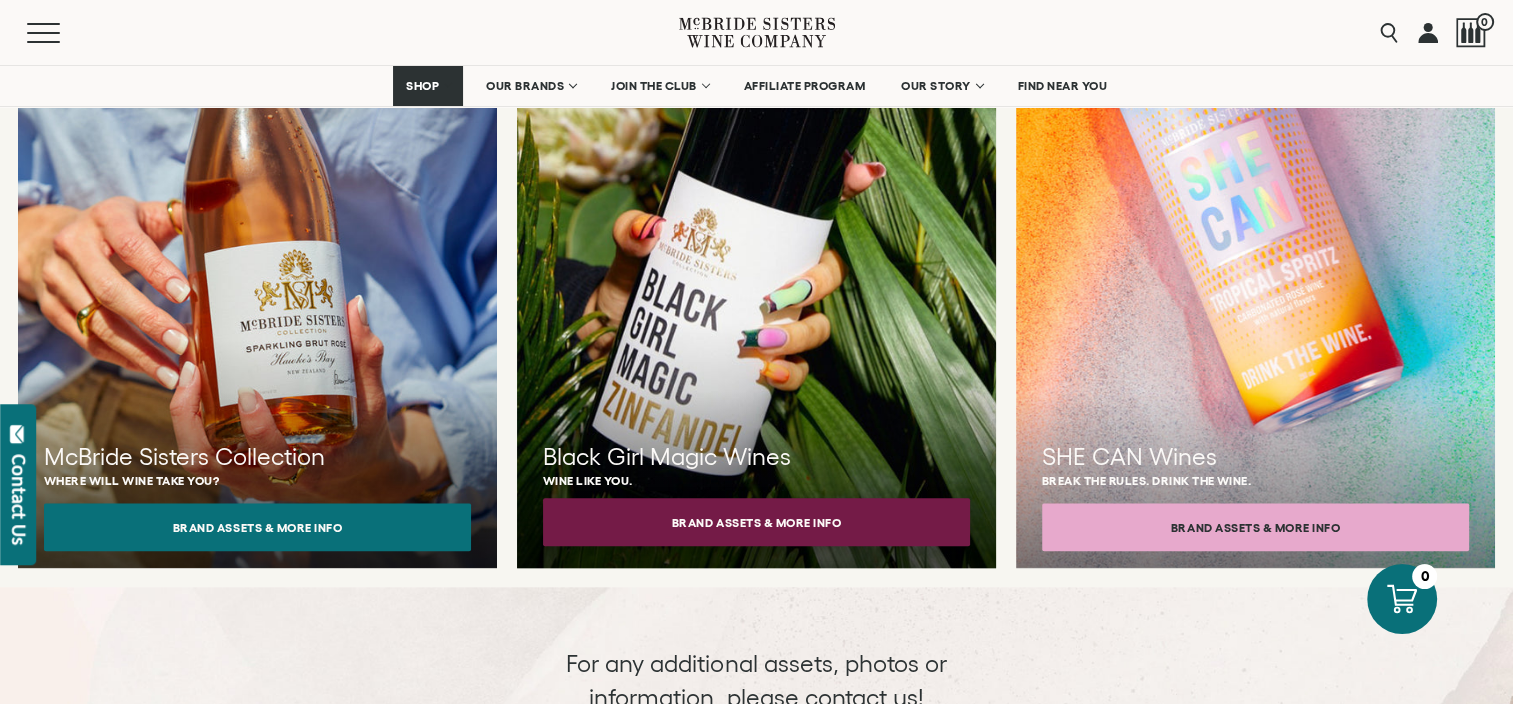 click on "Brand Assets & More Info" at bounding box center (756, 522) 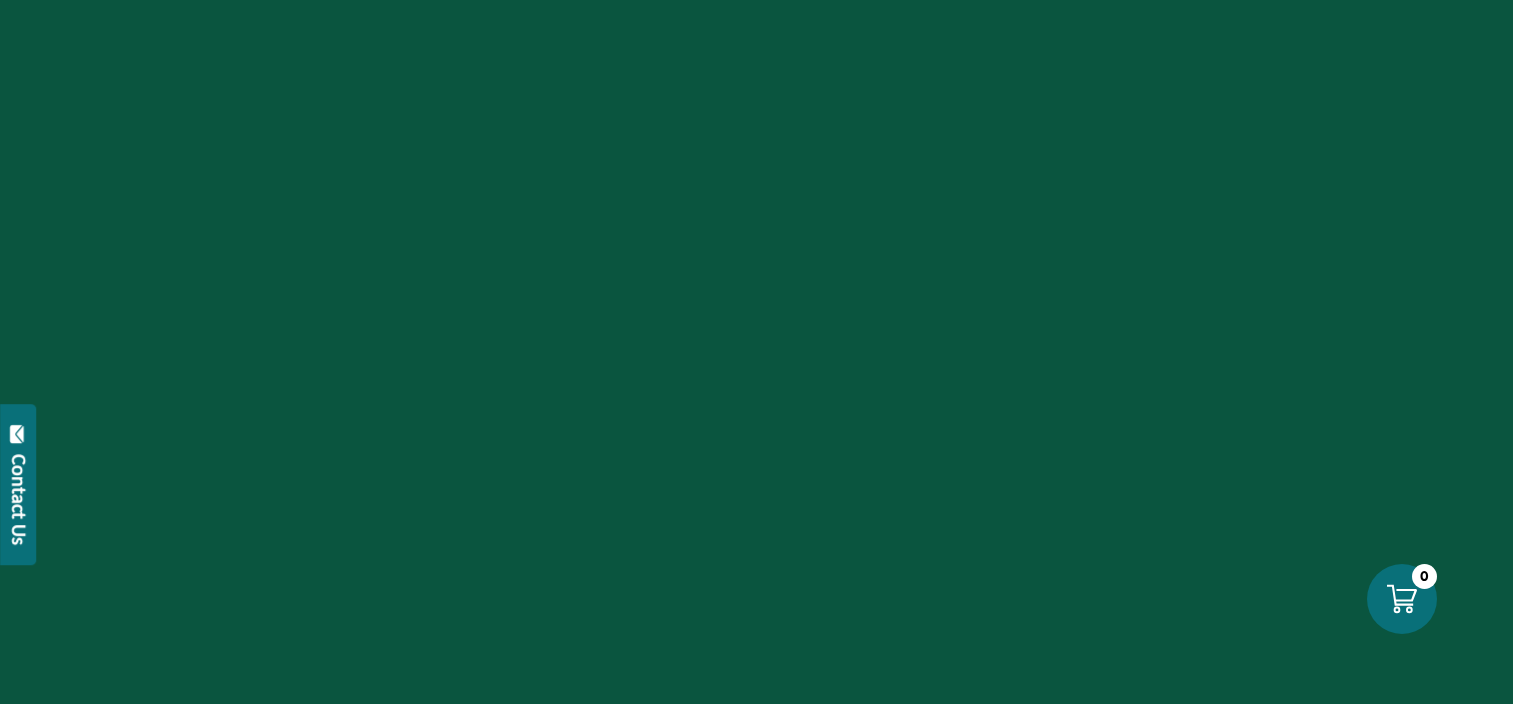 scroll, scrollTop: 0, scrollLeft: 0, axis: both 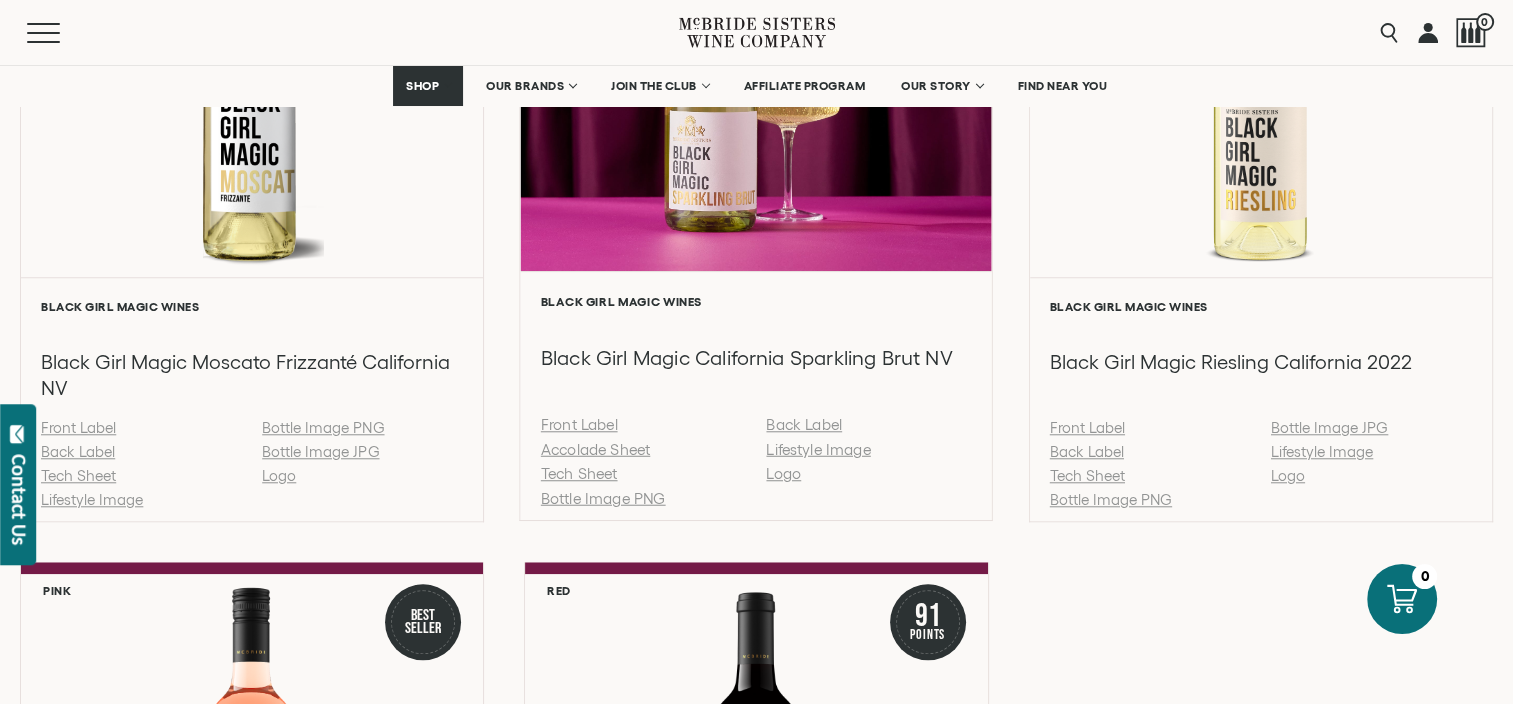 click on "Tech Sheet" at bounding box center (579, 473) 